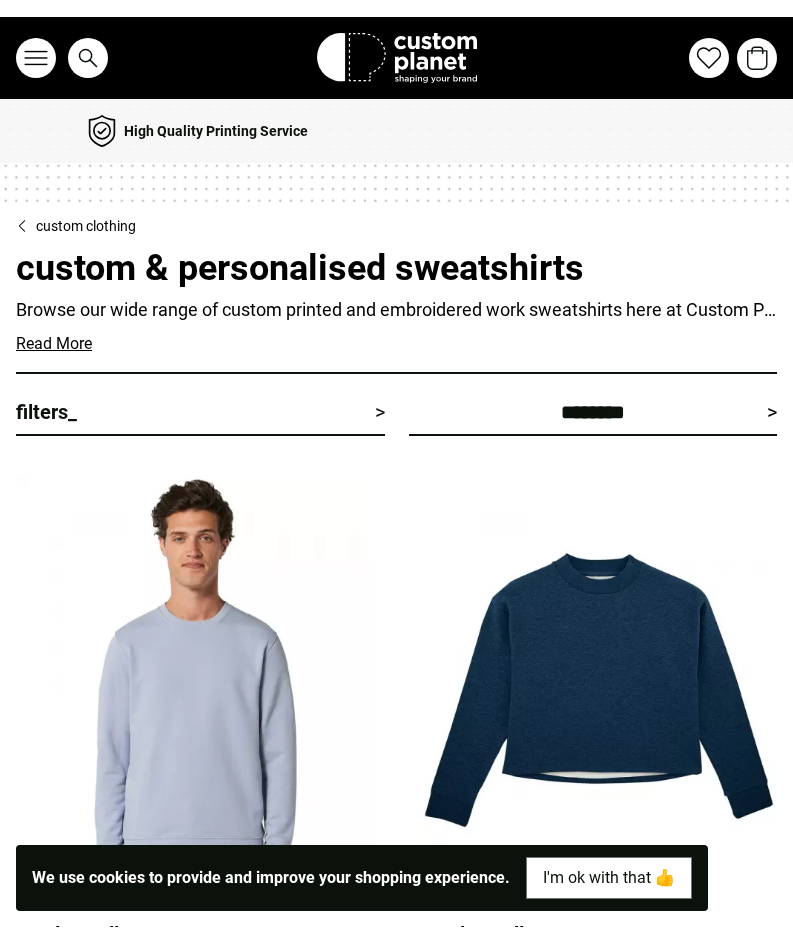 scroll, scrollTop: 0, scrollLeft: 0, axis: both 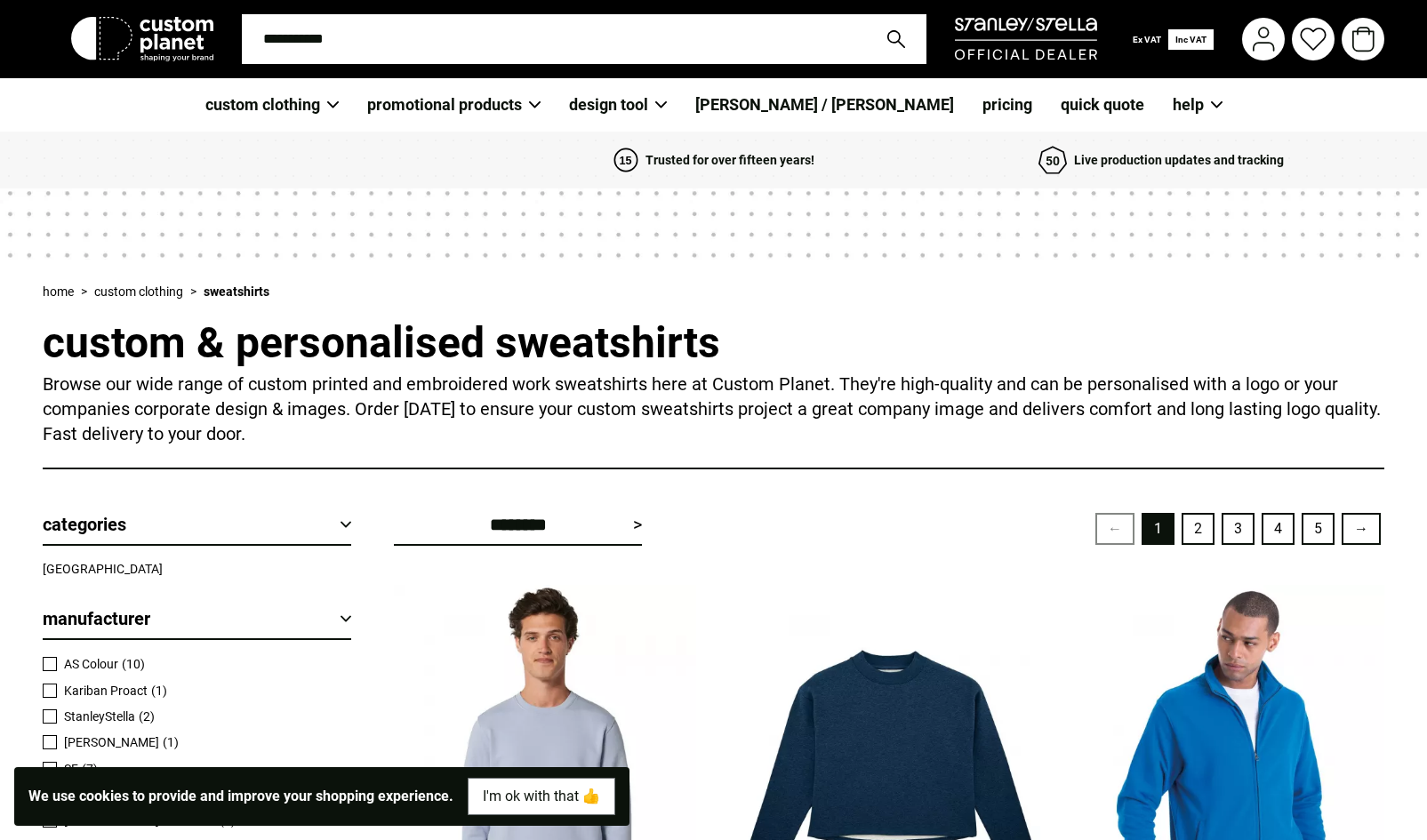 click at bounding box center (554, 39) 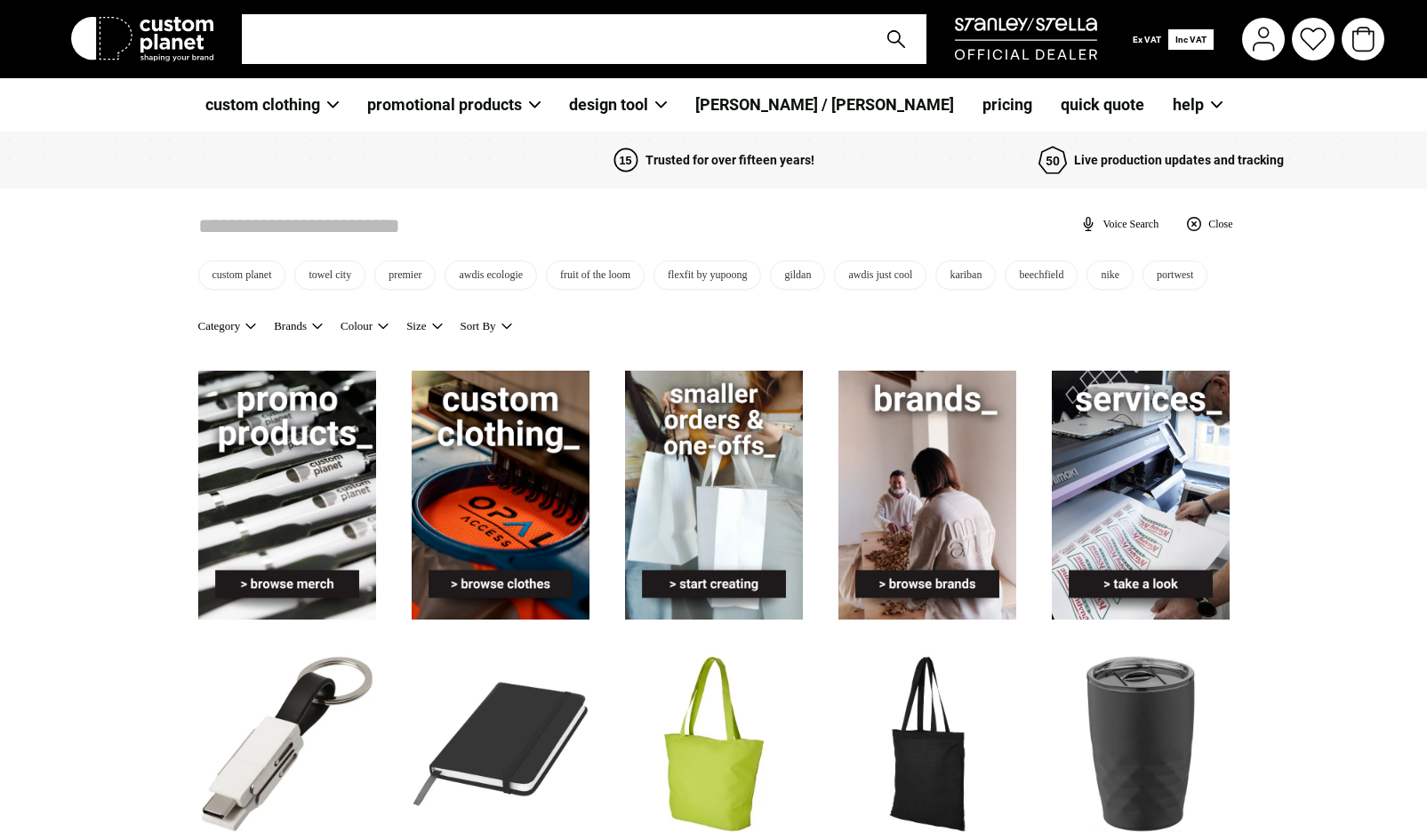 scroll, scrollTop: 0, scrollLeft: 0, axis: both 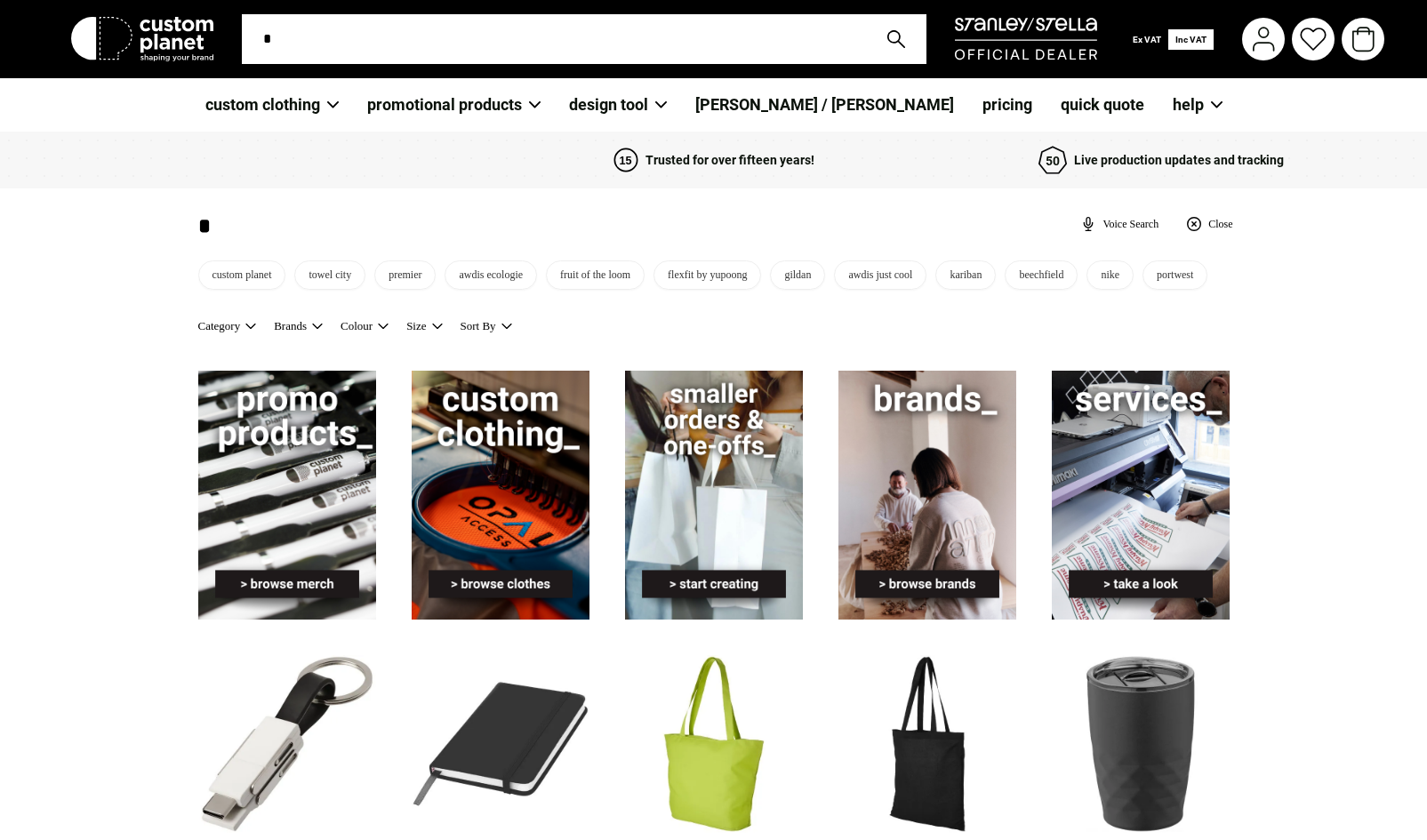 type on "**" 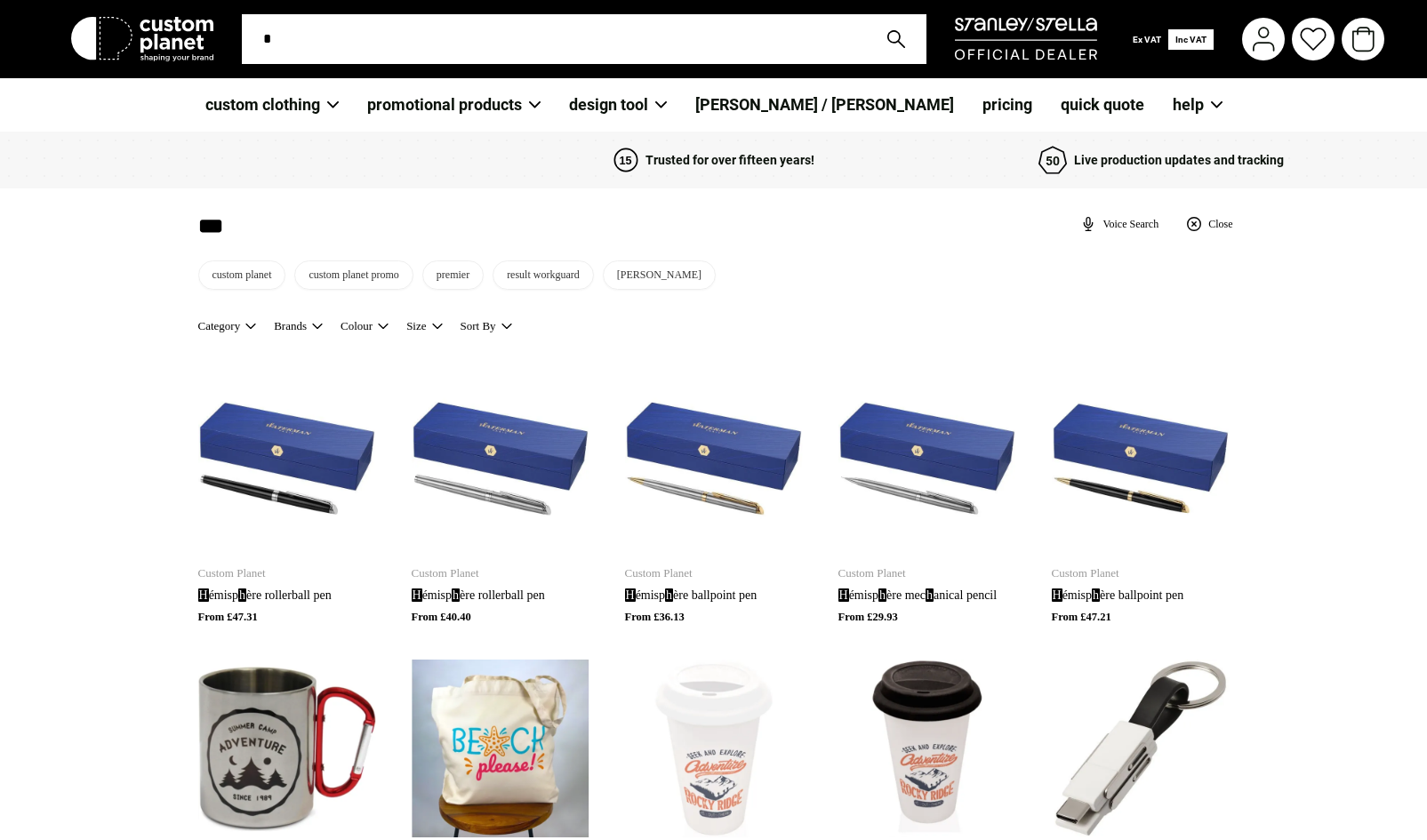 type on "***" 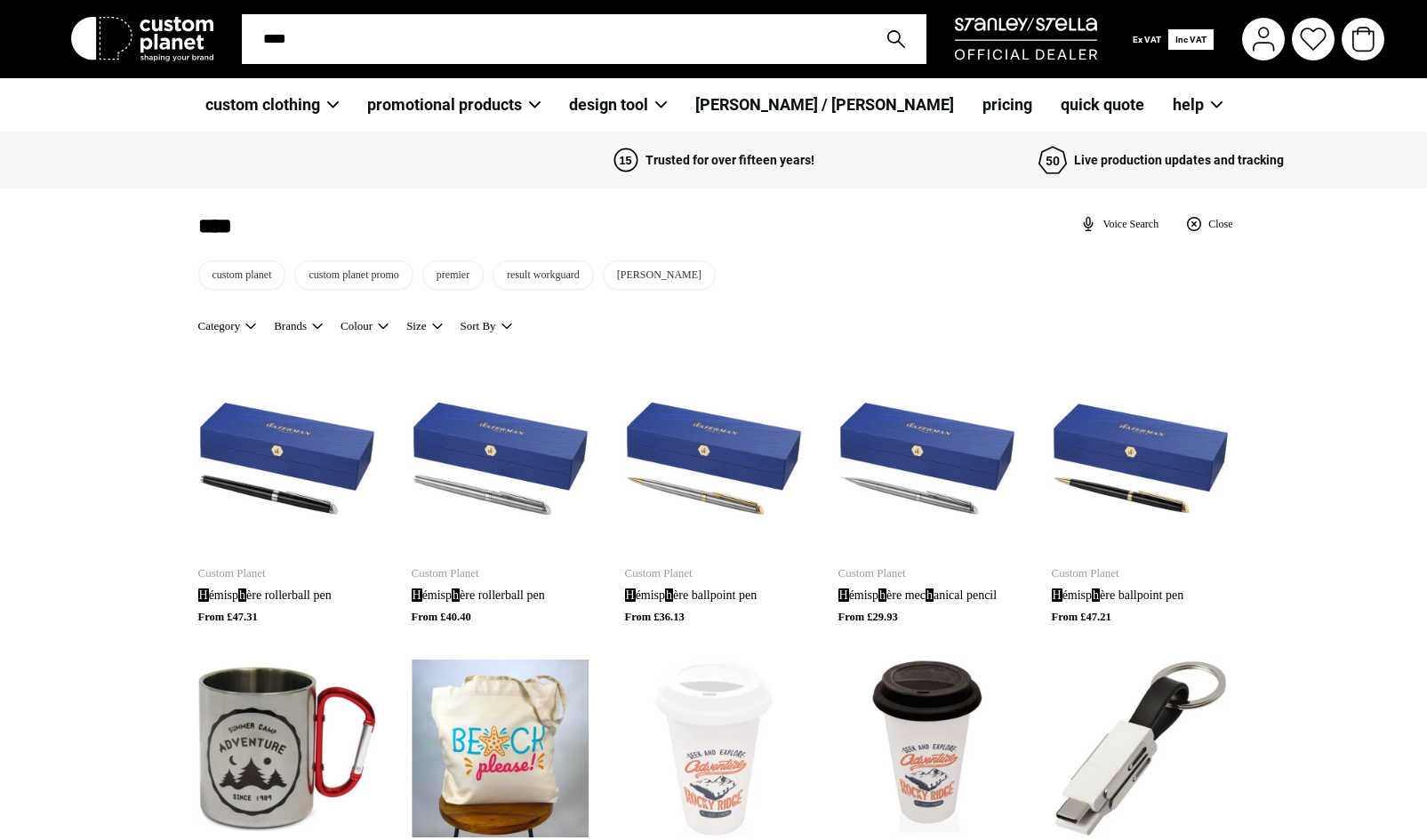 type on "****" 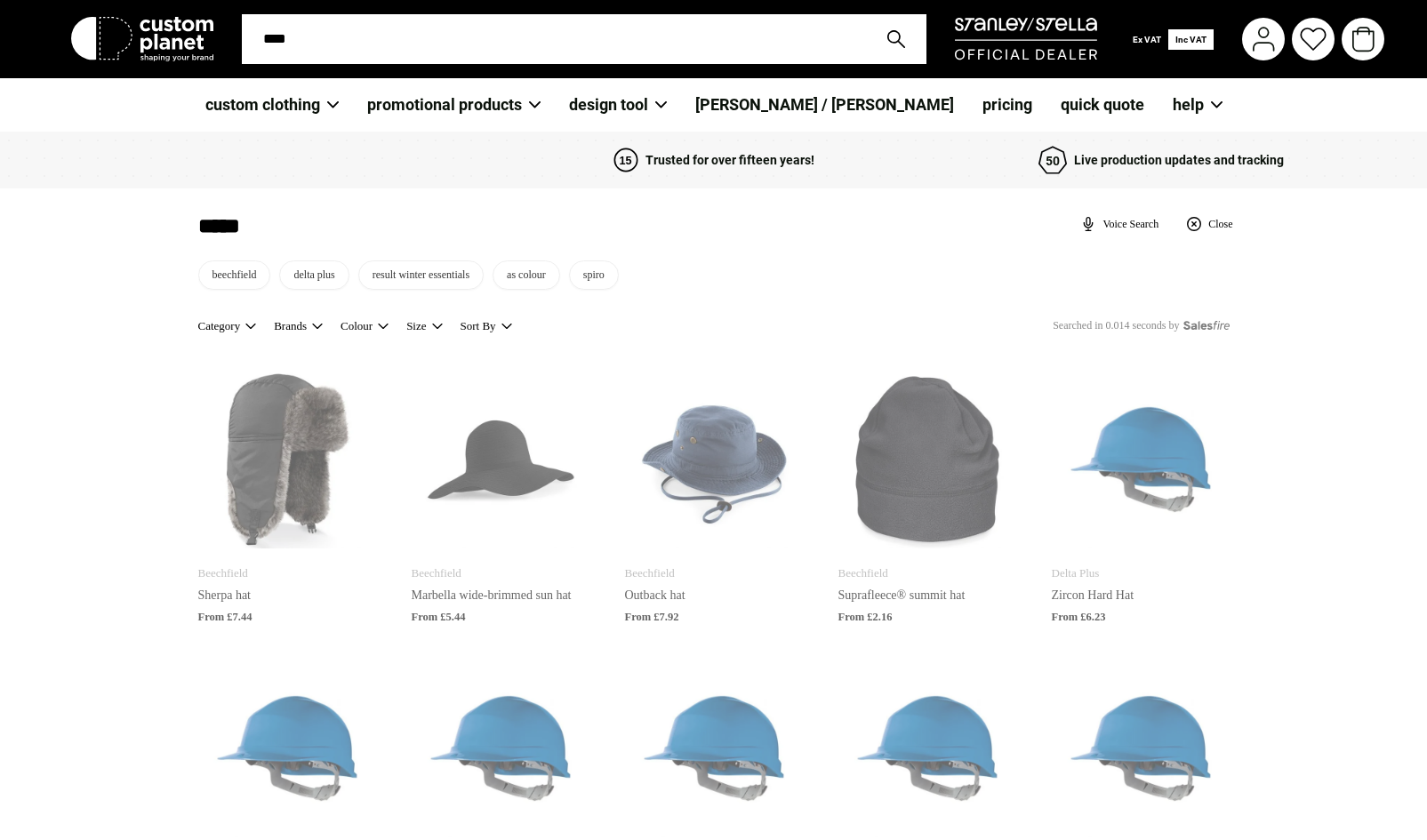 type on "****" 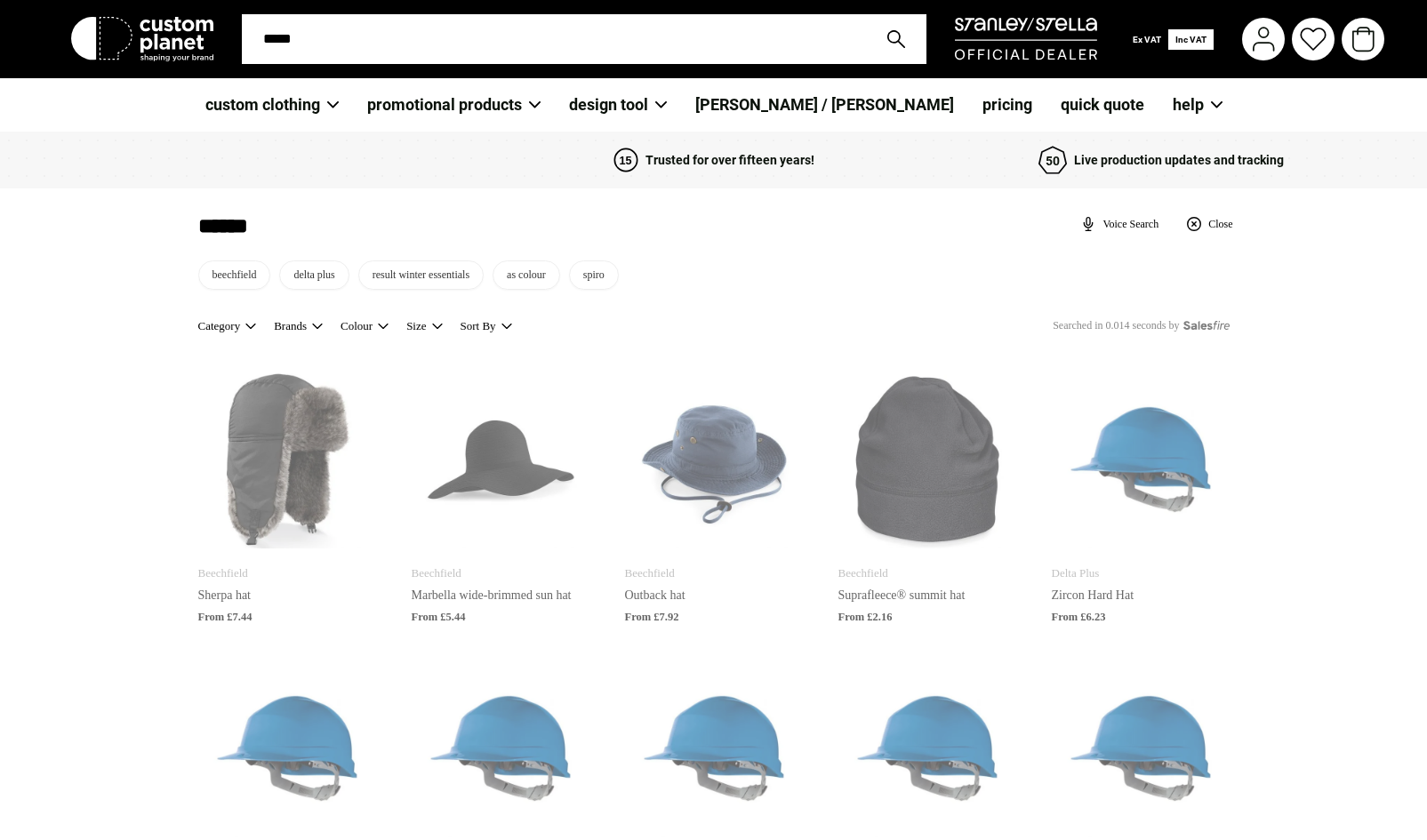 type on "*******" 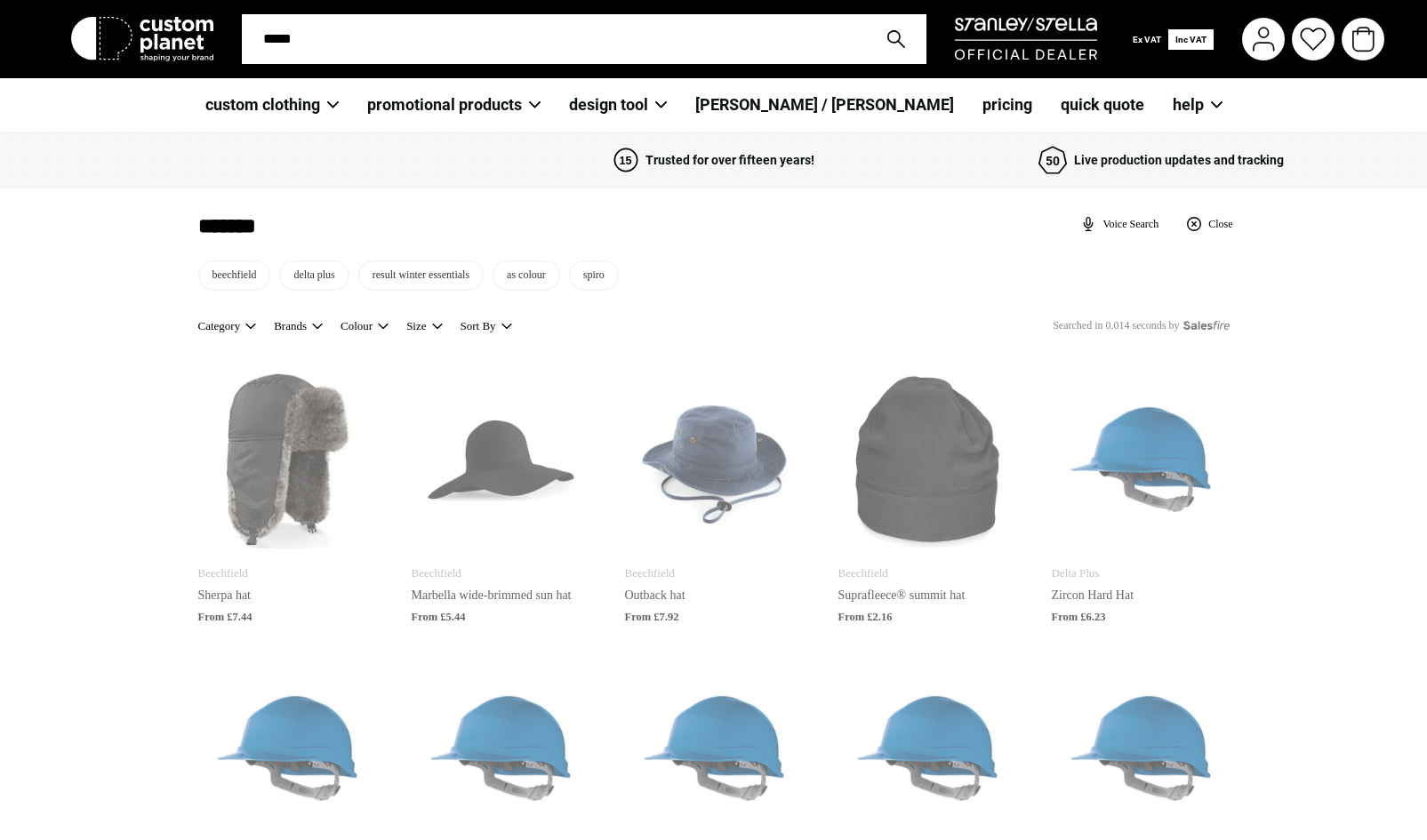 type on "*******" 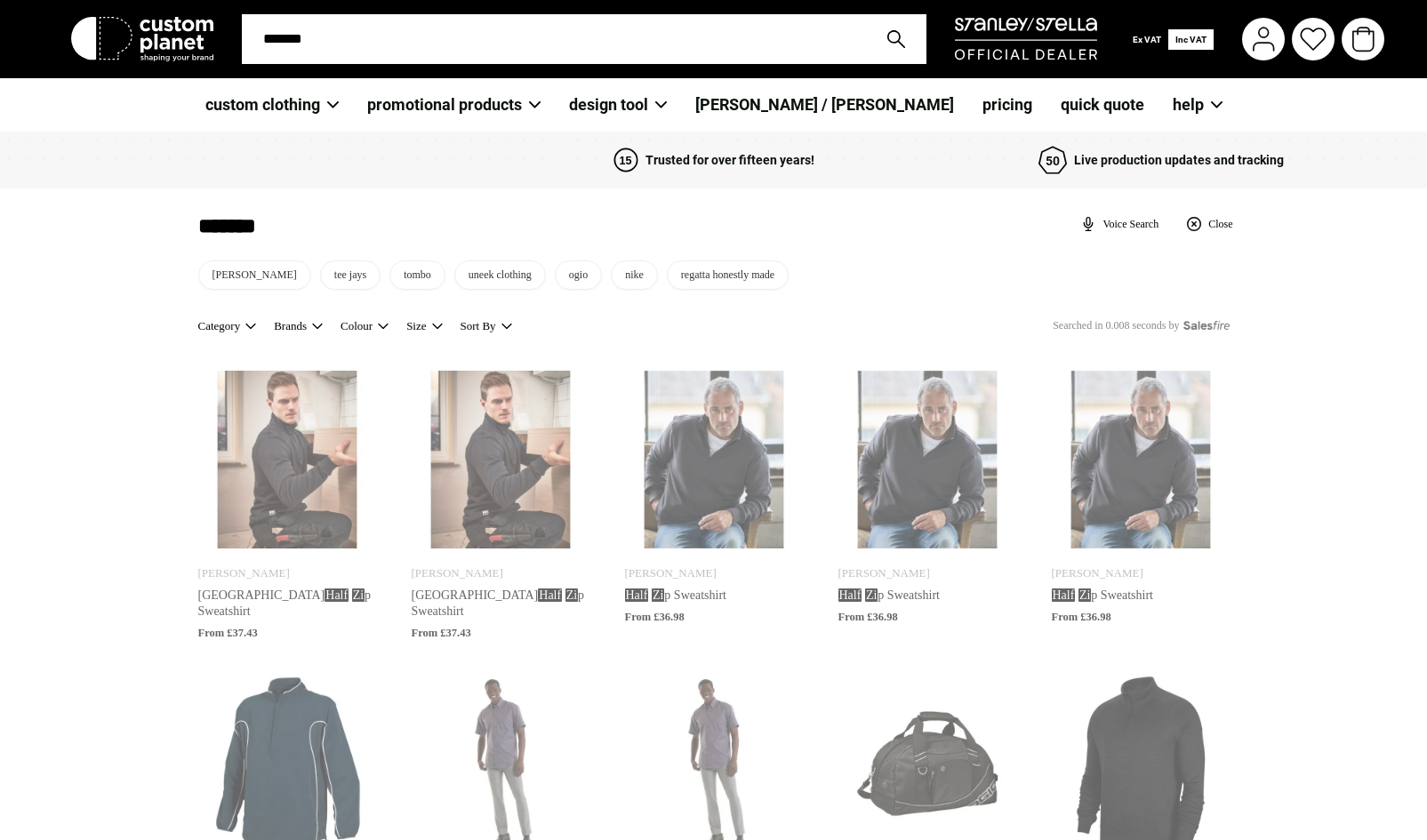 type on "********" 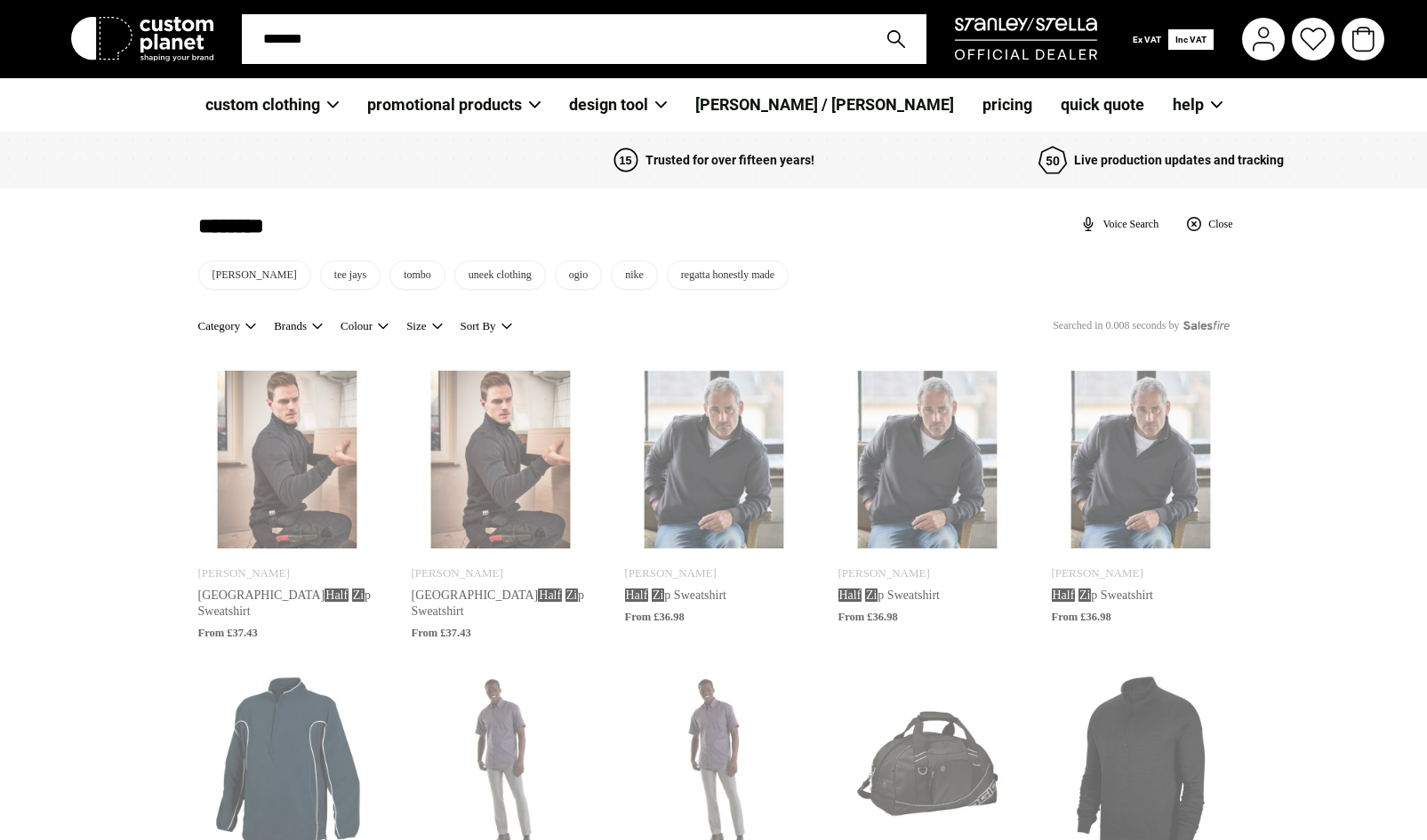 type on "********" 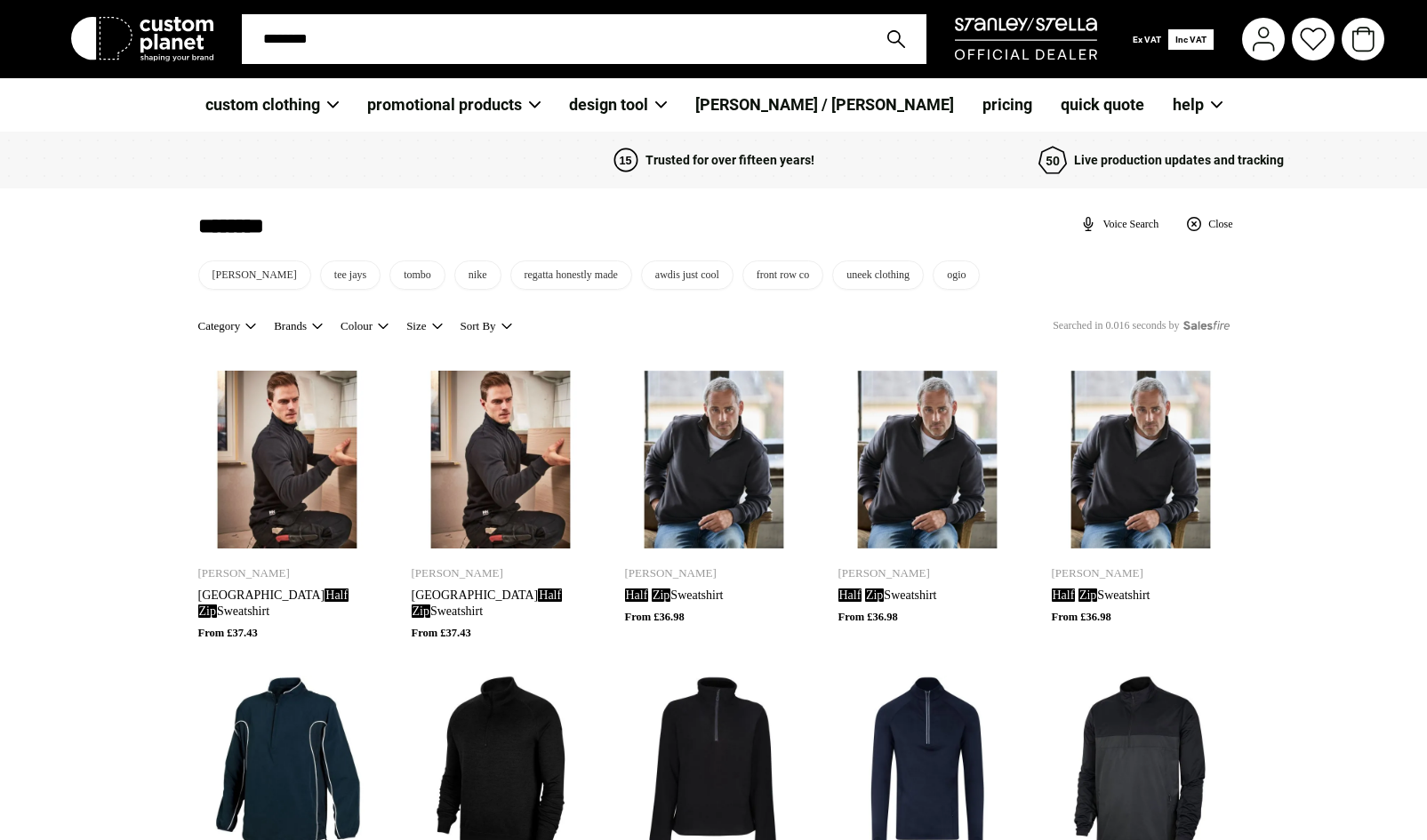type on "********" 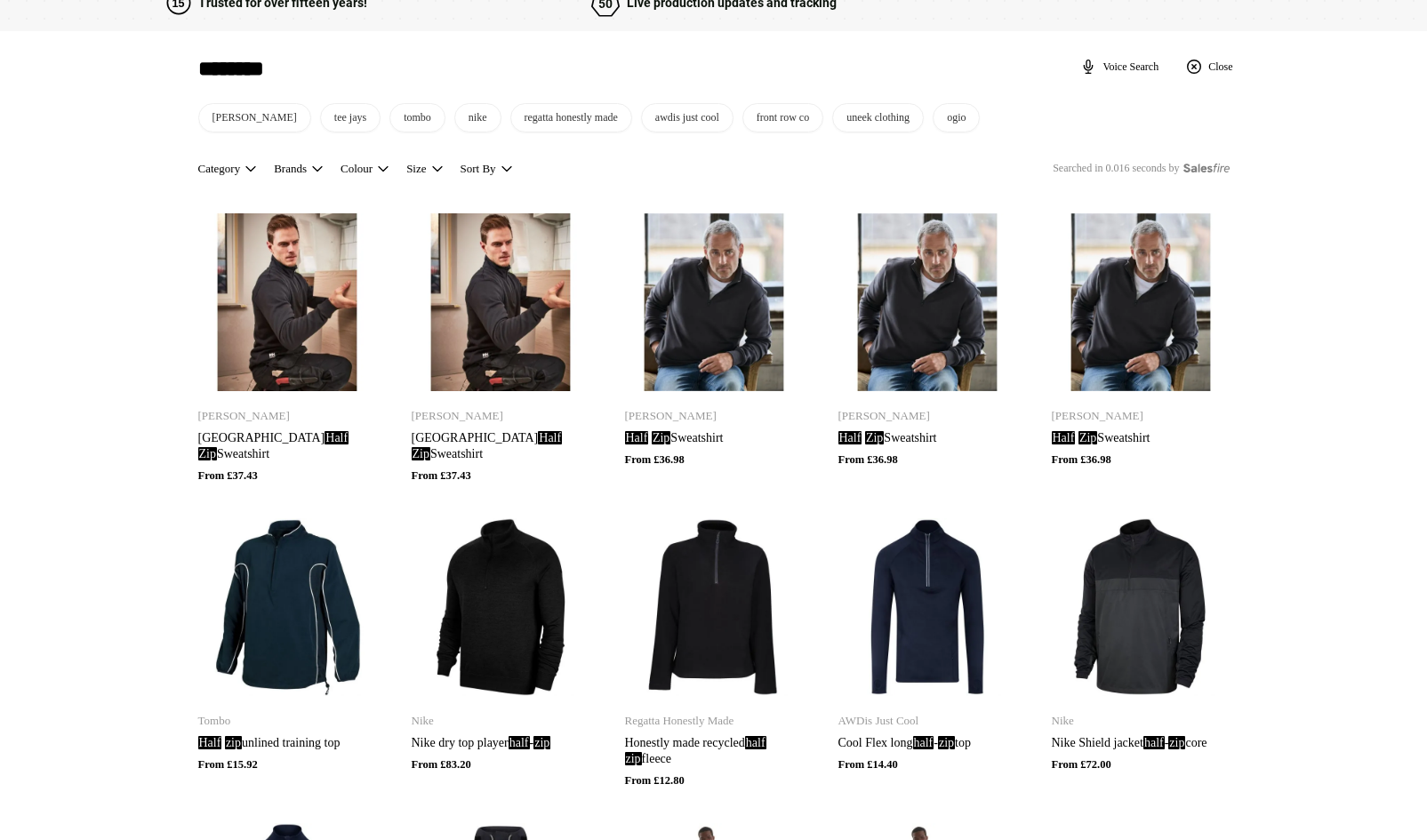 scroll, scrollTop: 0, scrollLeft: 0, axis: both 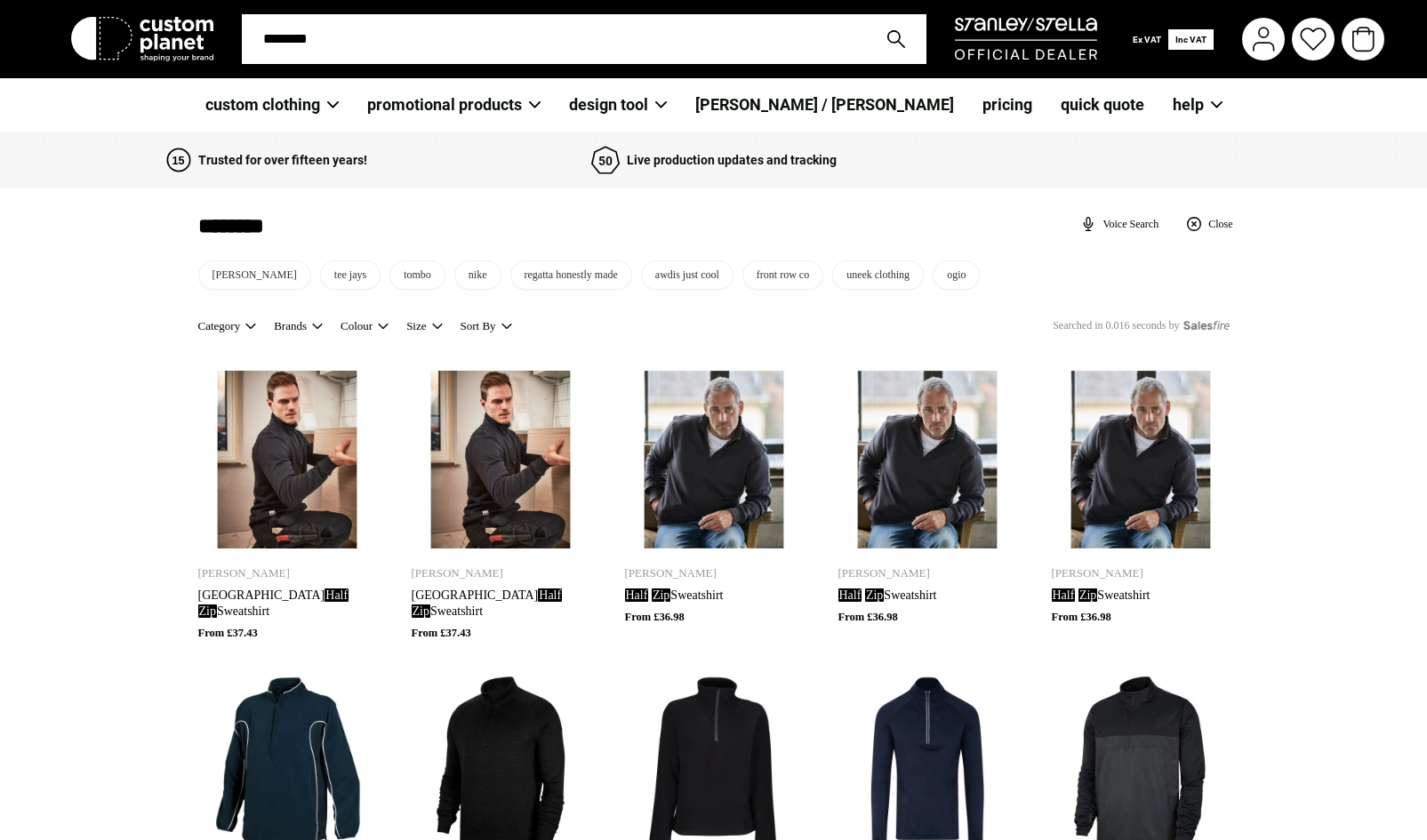 click on "********" at bounding box center [554, 39] 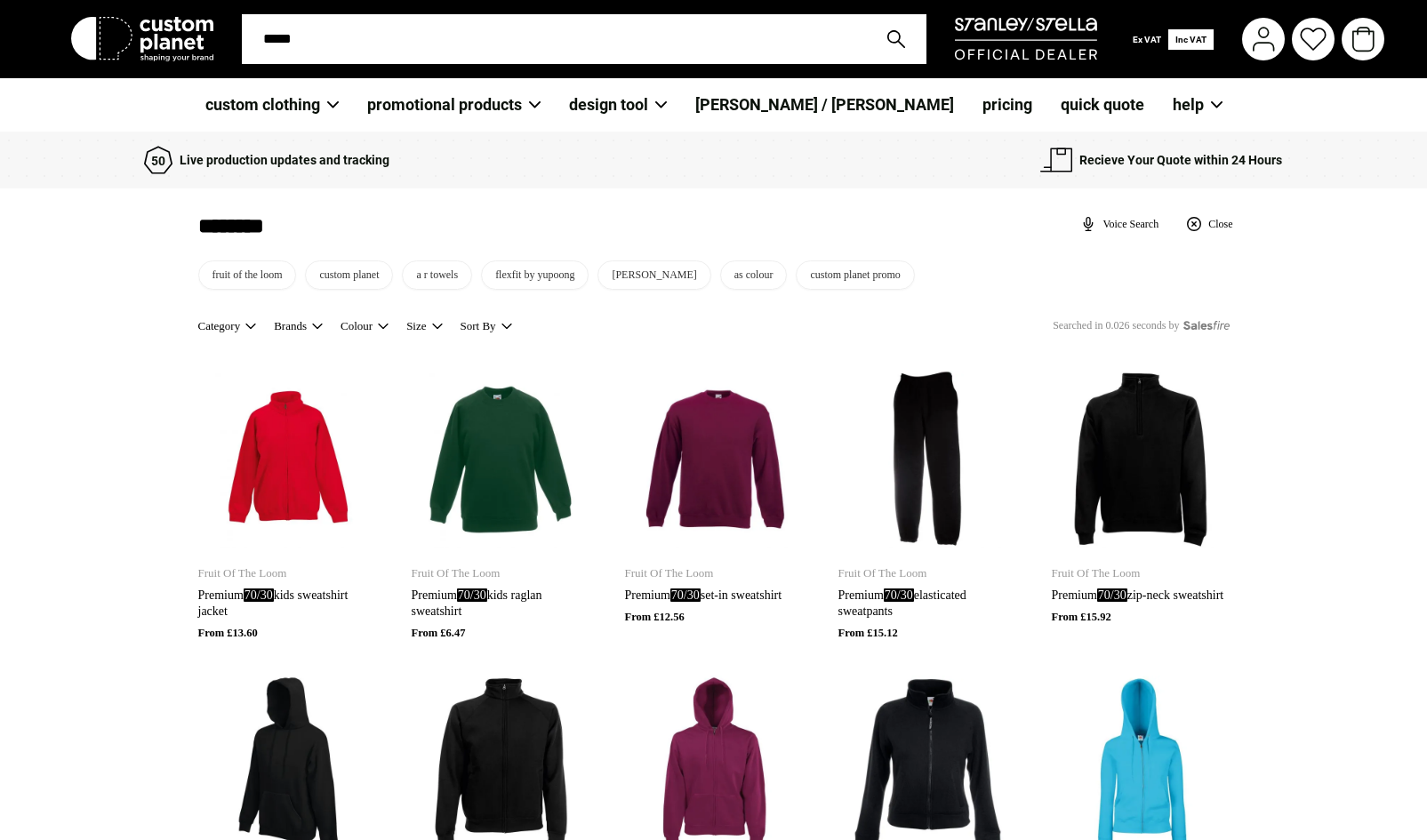 type on "*****" 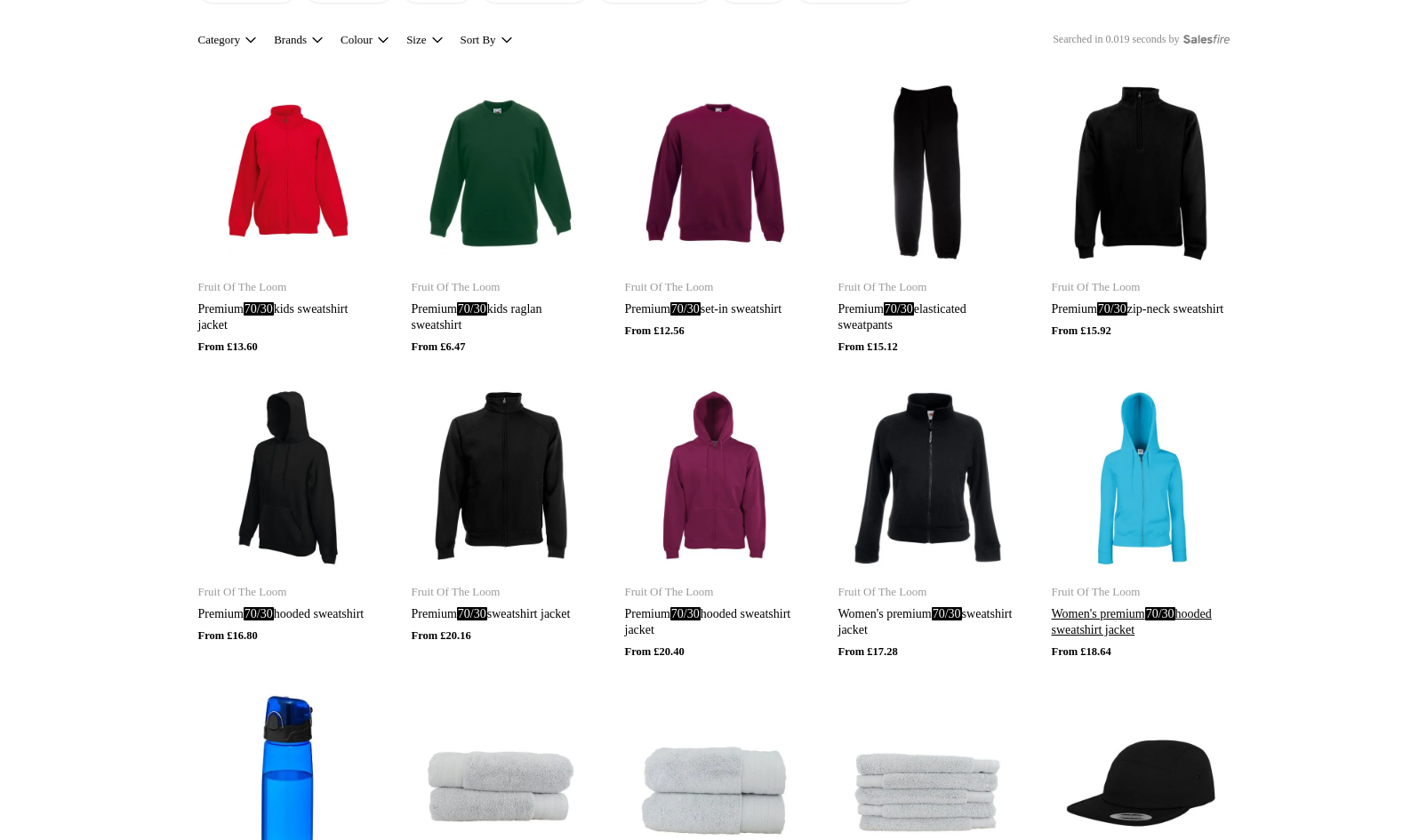 scroll, scrollTop: 356, scrollLeft: 0, axis: vertical 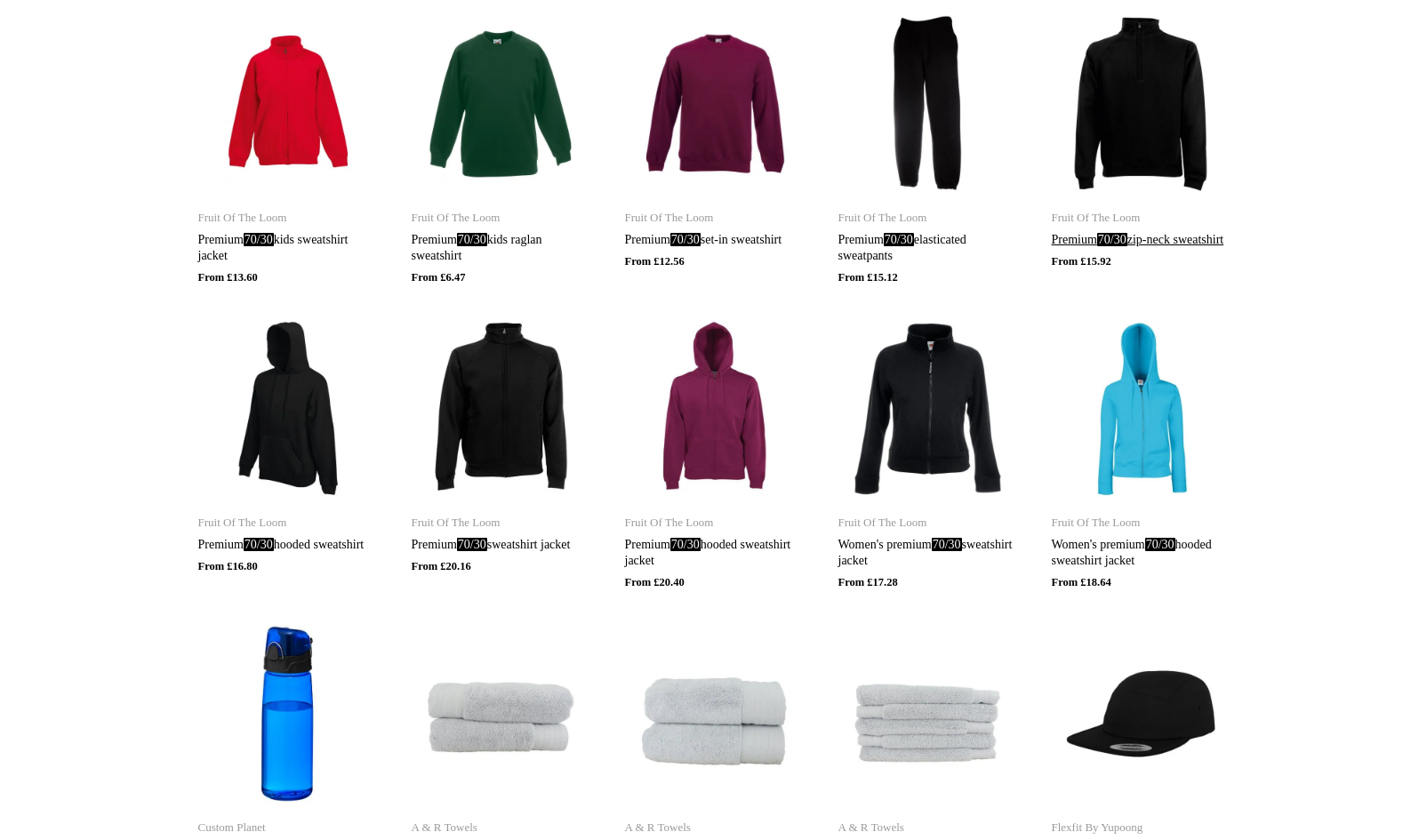 click on "Premium  70/30  zip-neck sweatshirt" at bounding box center [1141, 240] 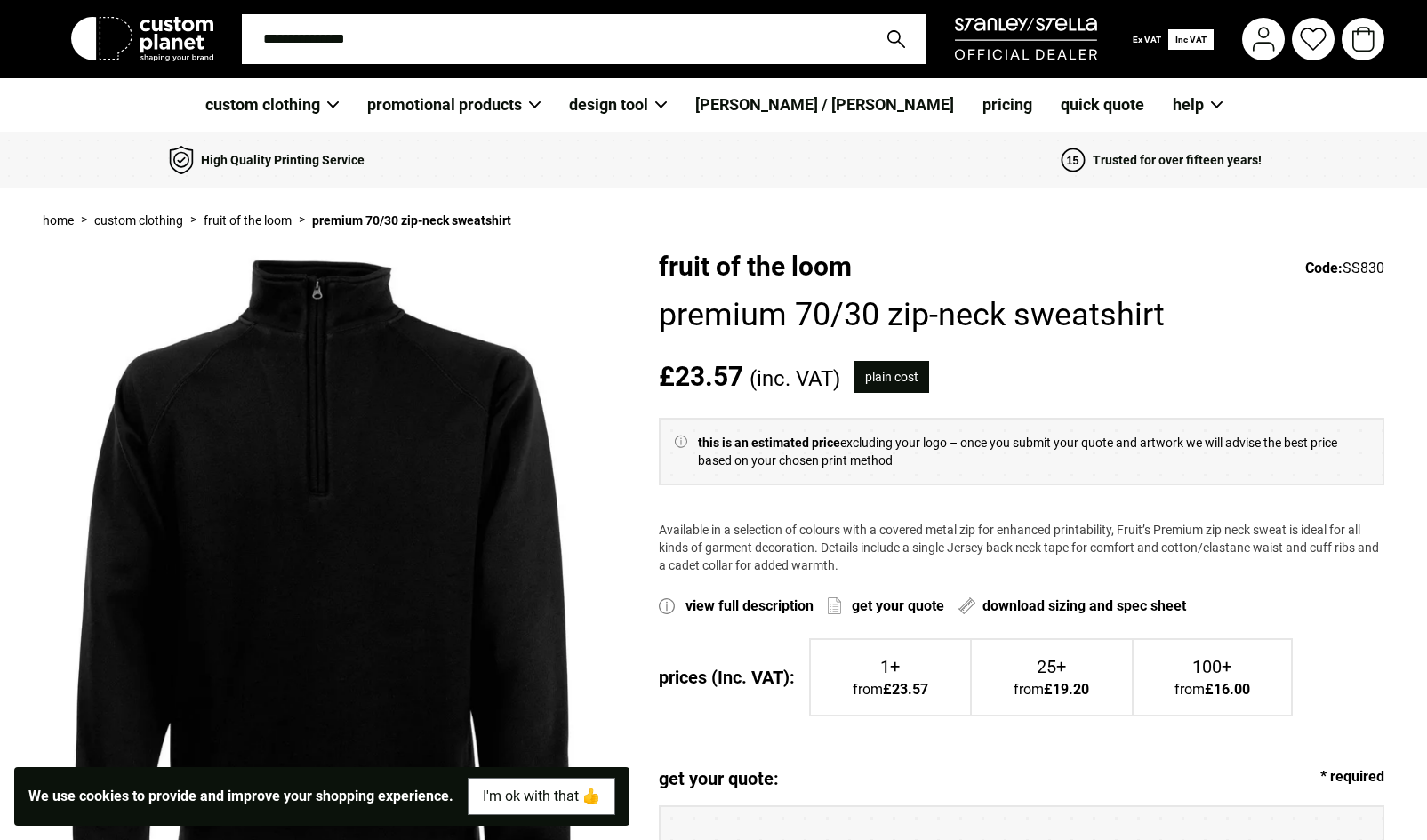 scroll, scrollTop: 0, scrollLeft: 0, axis: both 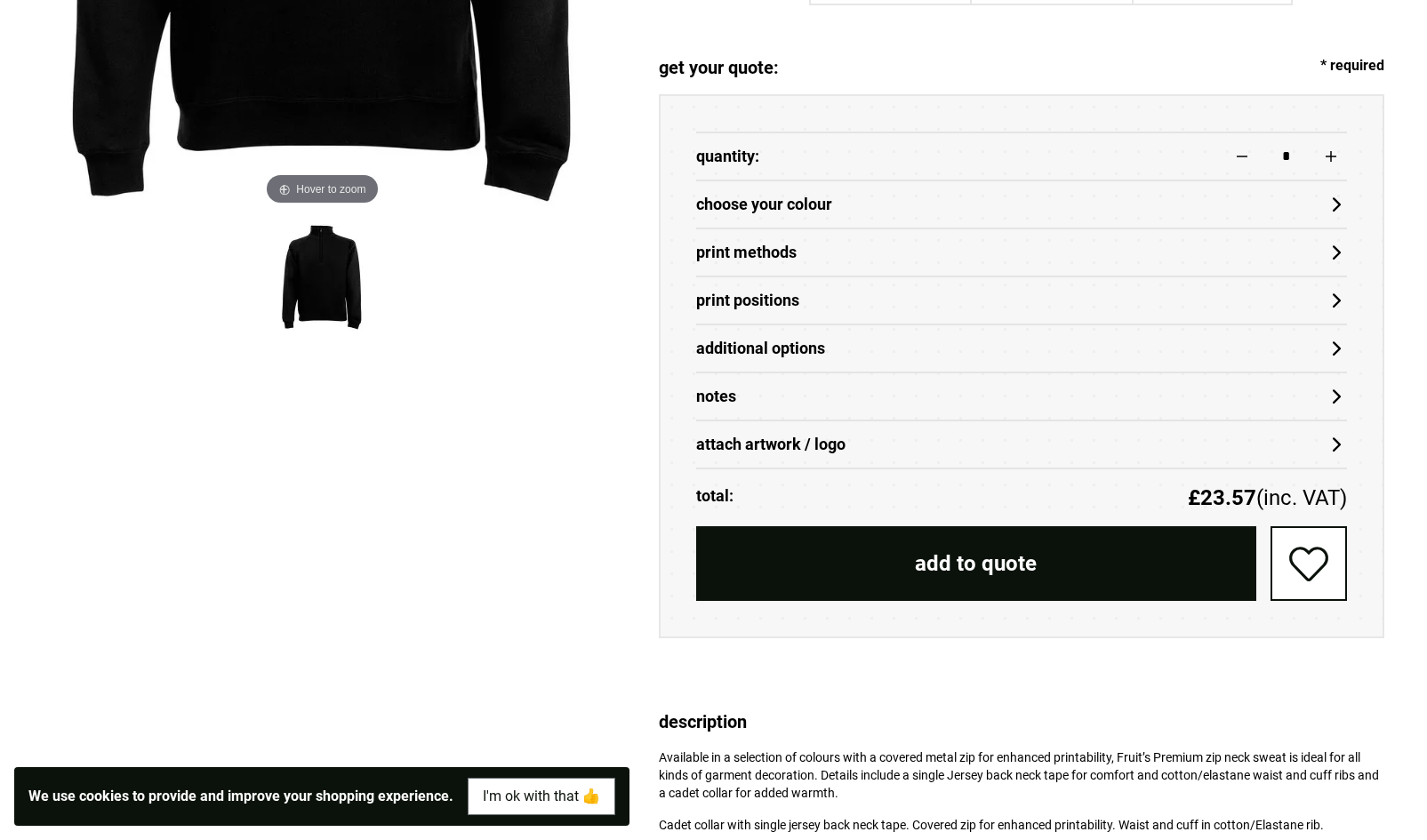 click on "choose your colour" at bounding box center (1022, 204) 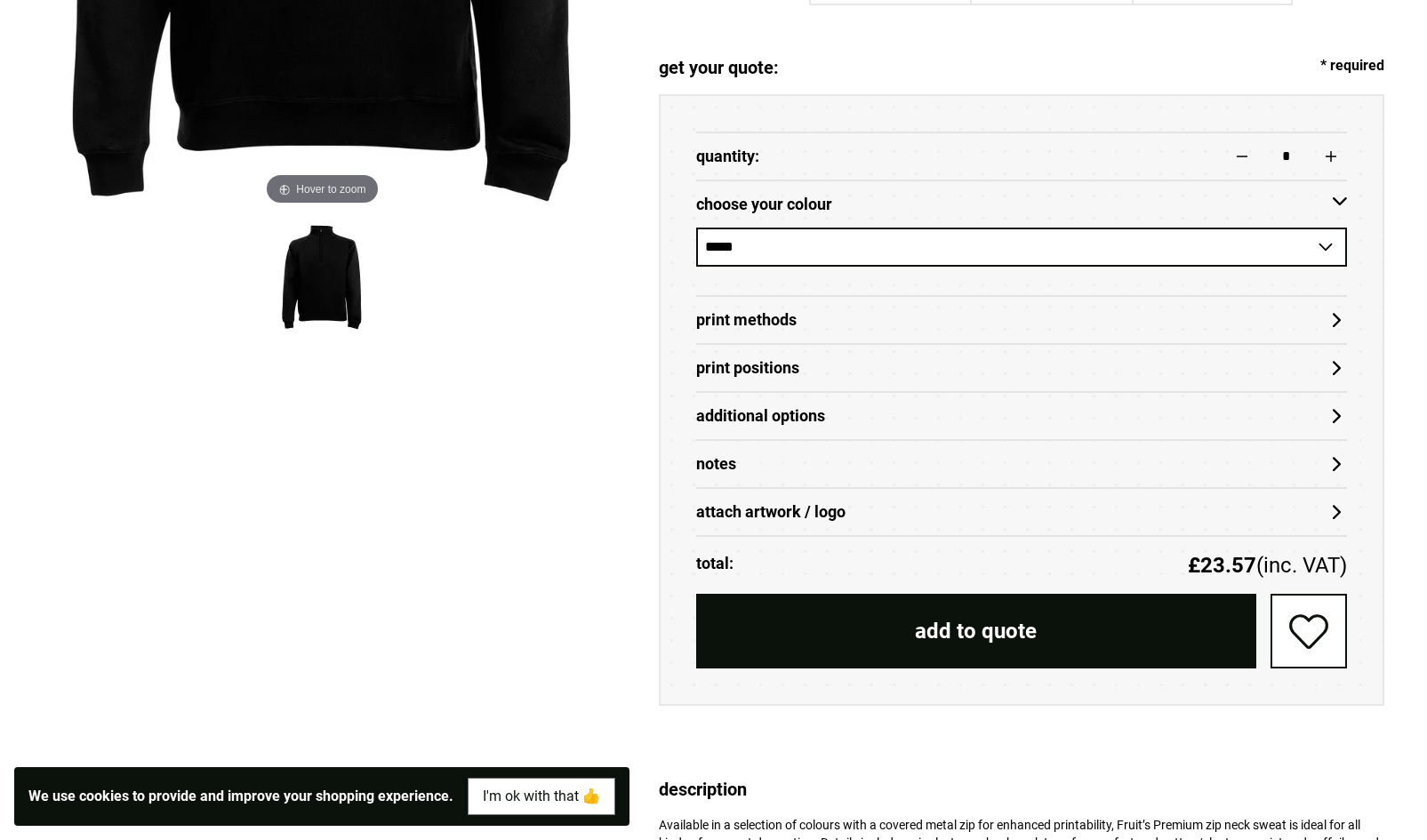 click on "**********" at bounding box center [1022, 247] 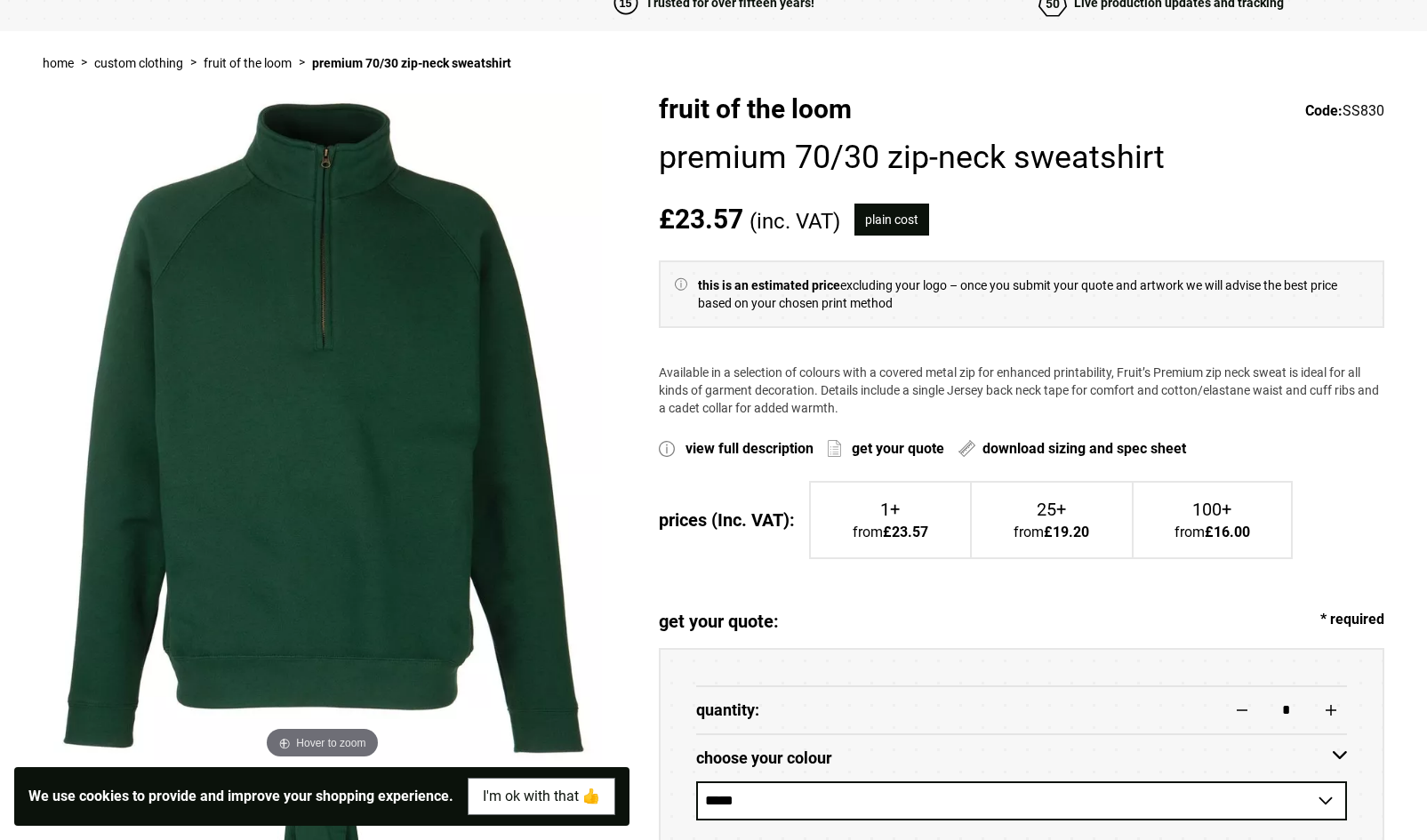 scroll, scrollTop: 267, scrollLeft: 0, axis: vertical 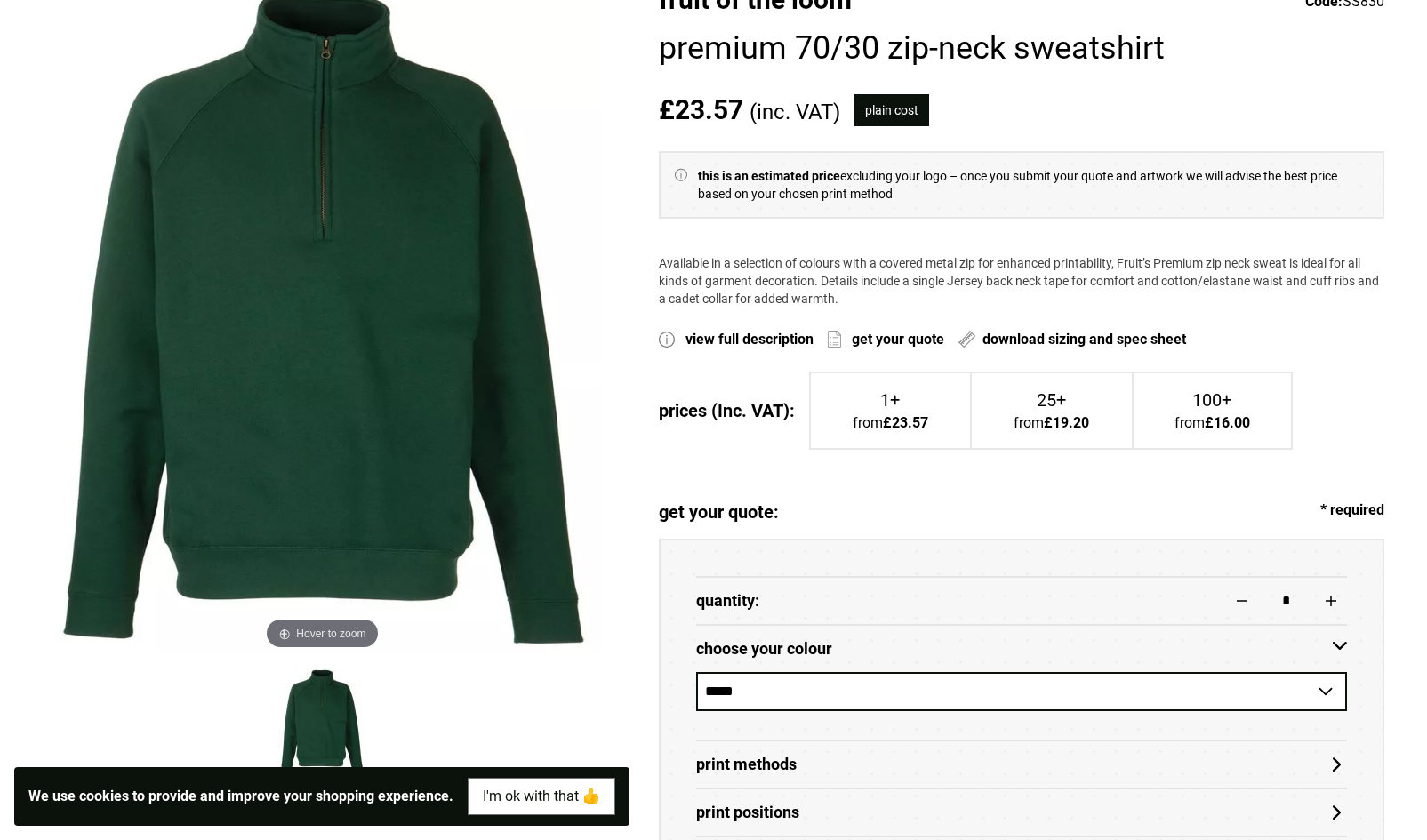 click at bounding box center [322, 319] 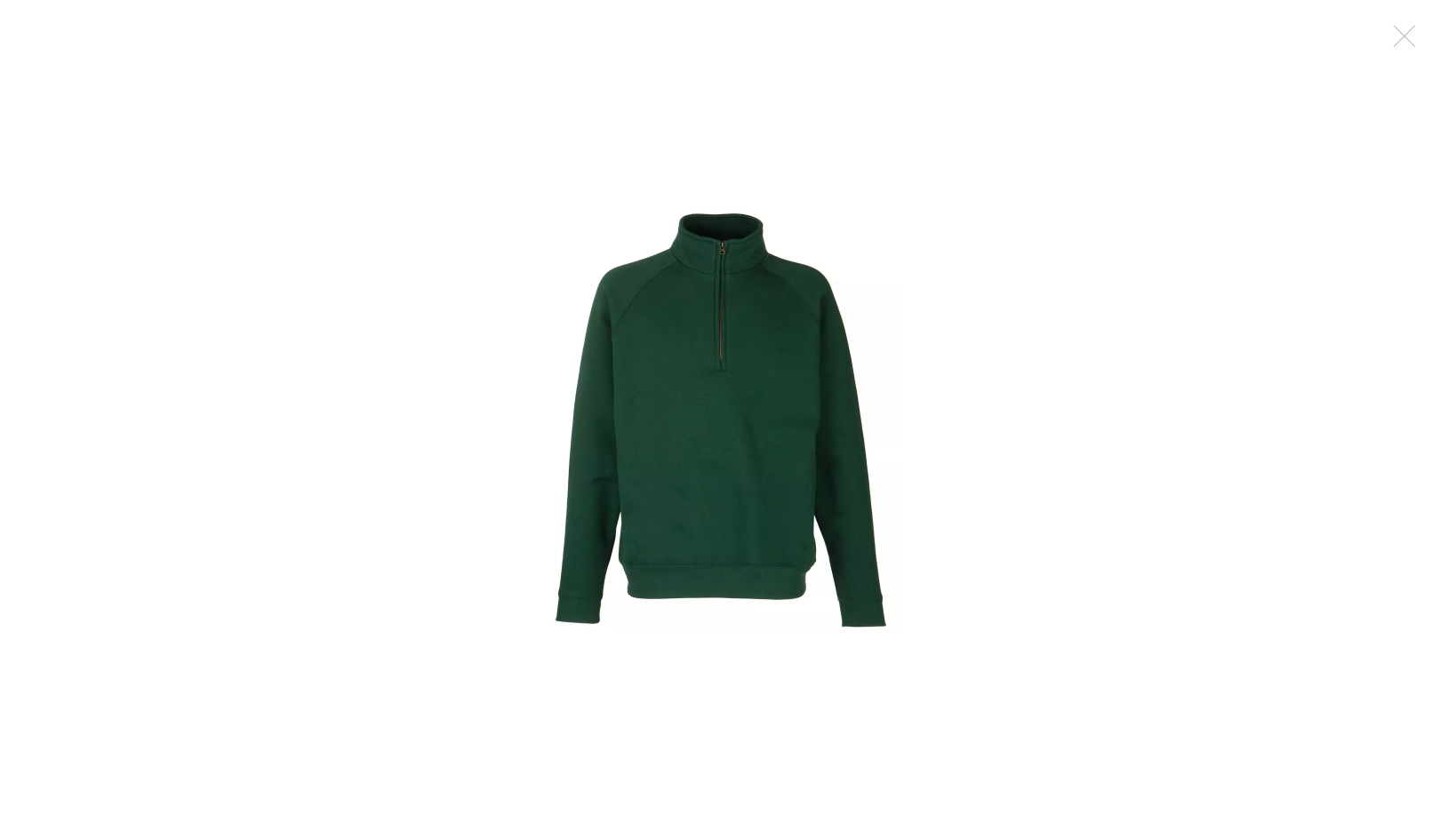click at bounding box center (720, 420) 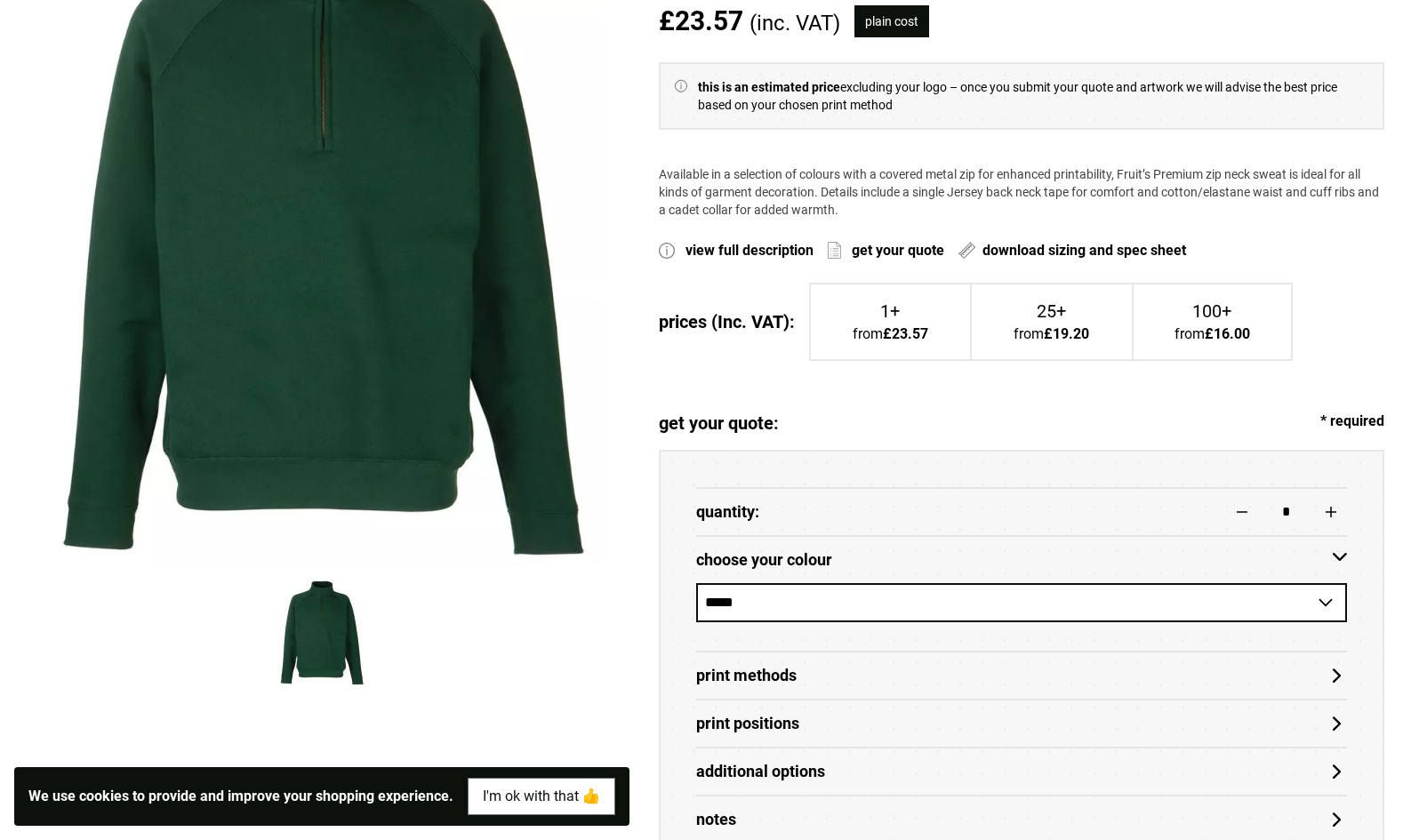 scroll, scrollTop: 0, scrollLeft: 0, axis: both 